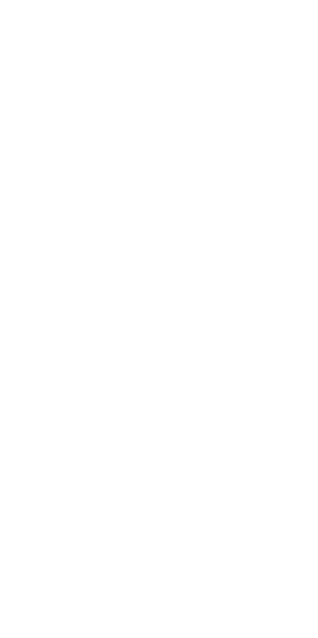 scroll, scrollTop: 0, scrollLeft: 0, axis: both 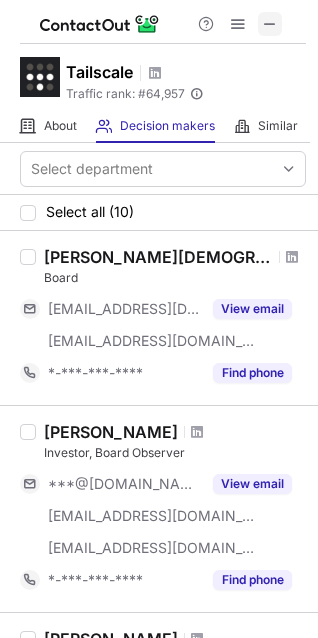 click at bounding box center [270, 24] 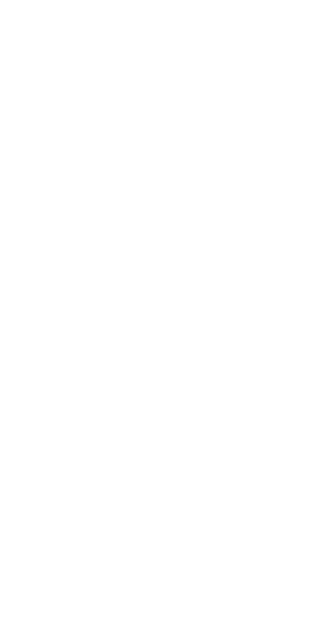scroll, scrollTop: 0, scrollLeft: 0, axis: both 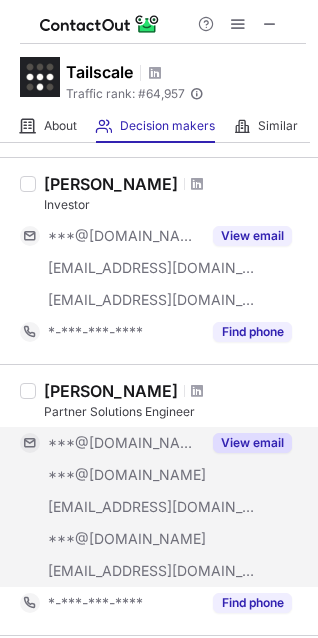 click on "View email" at bounding box center [252, 443] 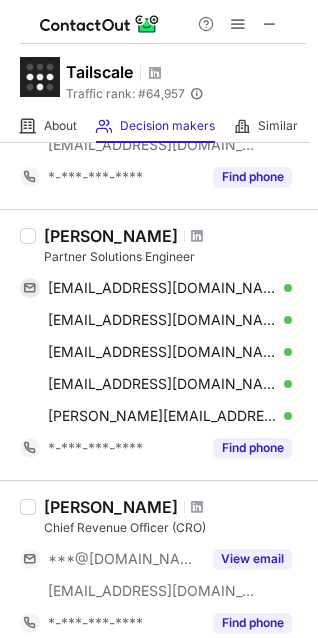 scroll, scrollTop: 1723, scrollLeft: 0, axis: vertical 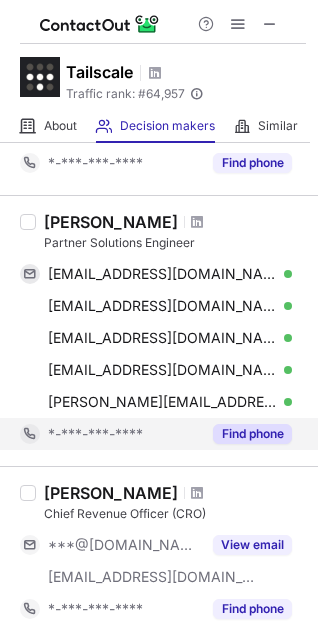 click on "Find phone" at bounding box center [252, 434] 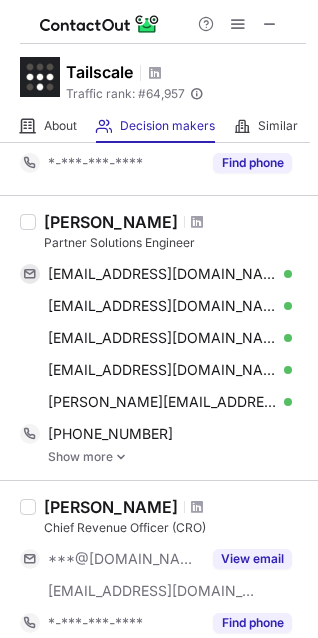 click at bounding box center (121, 457) 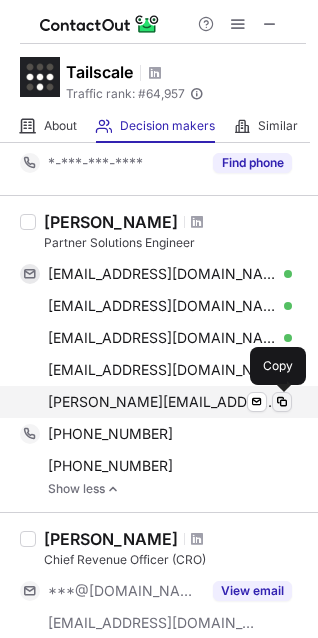 click at bounding box center (282, 402) 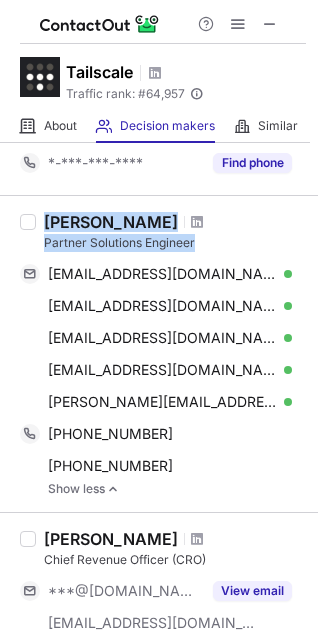 drag, startPoint x: 46, startPoint y: 222, endPoint x: 197, endPoint y: 244, distance: 152.59424 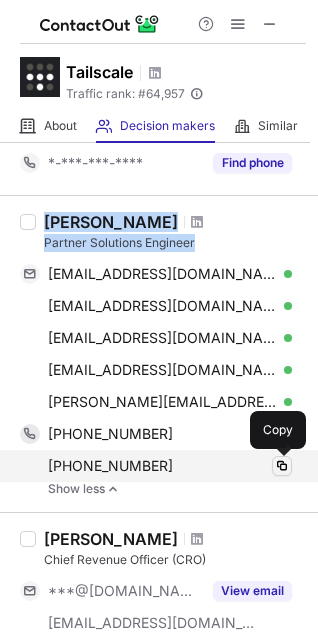 click at bounding box center [282, 466] 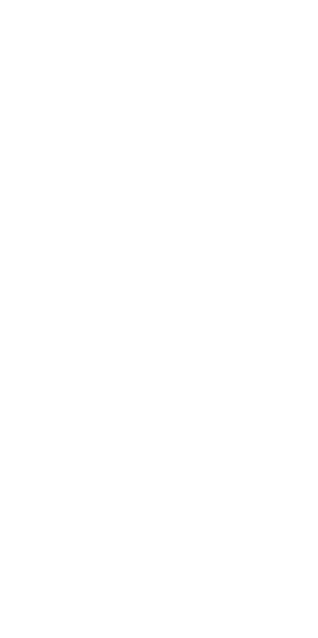 scroll, scrollTop: 0, scrollLeft: 0, axis: both 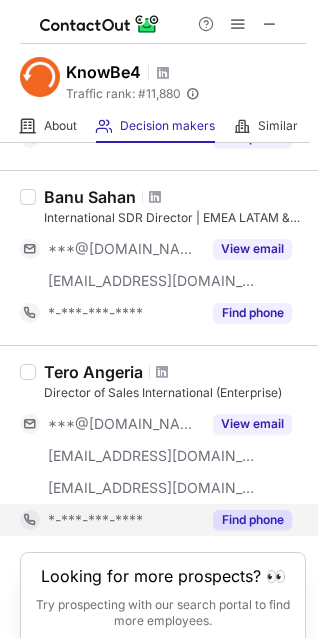 click on "Find phone" at bounding box center [252, 520] 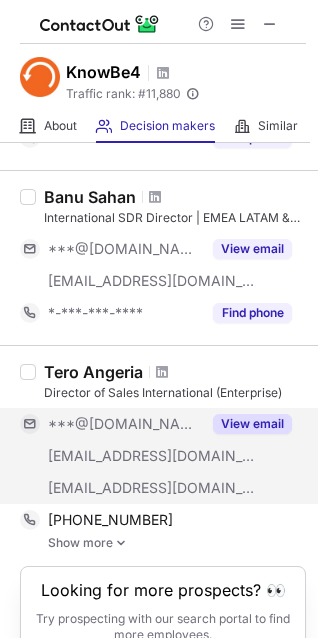 click on "View email" at bounding box center (252, 424) 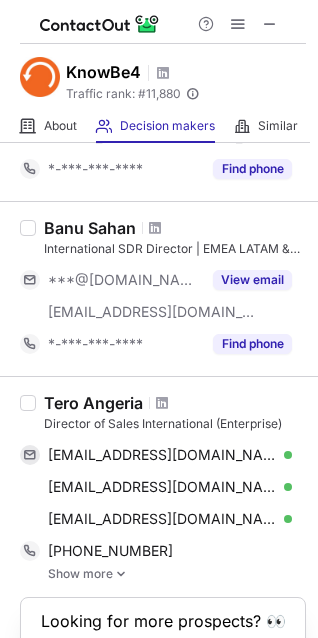 scroll, scrollTop: 1527, scrollLeft: 0, axis: vertical 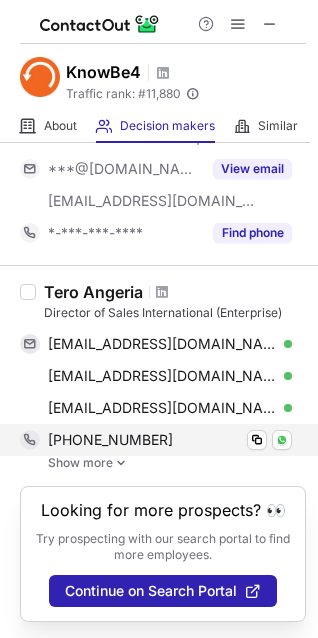 click on "+31611802854 Copy WhatsApp" at bounding box center (156, 440) 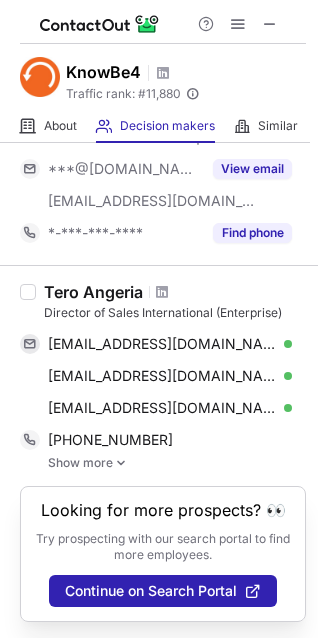 click on "Show more" at bounding box center (177, 463) 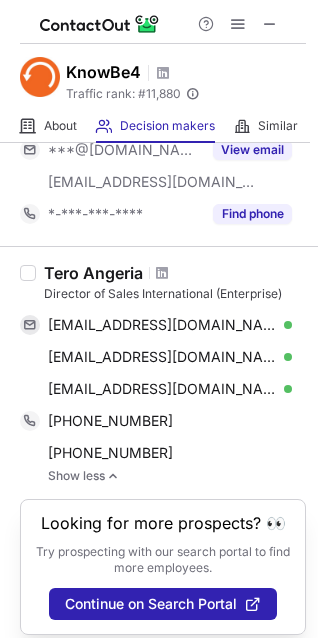 scroll, scrollTop: 1094, scrollLeft: 0, axis: vertical 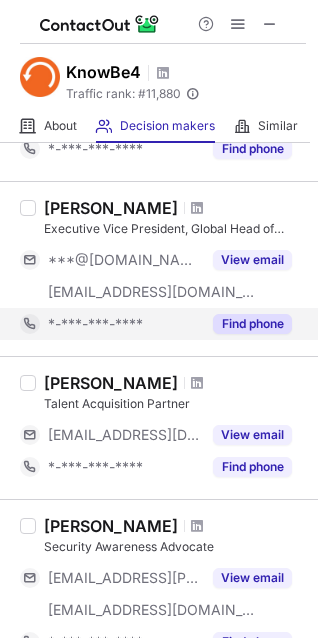 click on "Find phone" at bounding box center (252, 324) 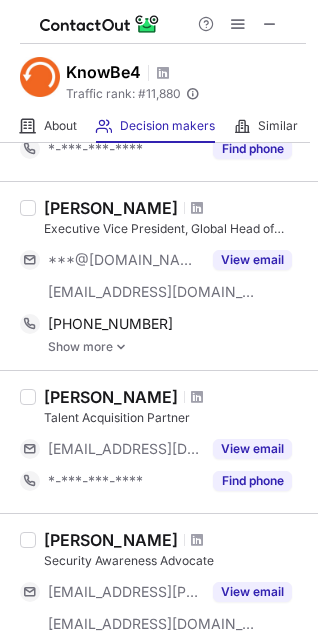 click on "Show more" at bounding box center (177, 347) 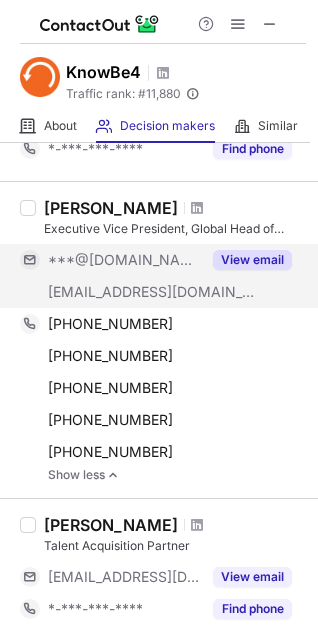 click on "View email" at bounding box center [252, 260] 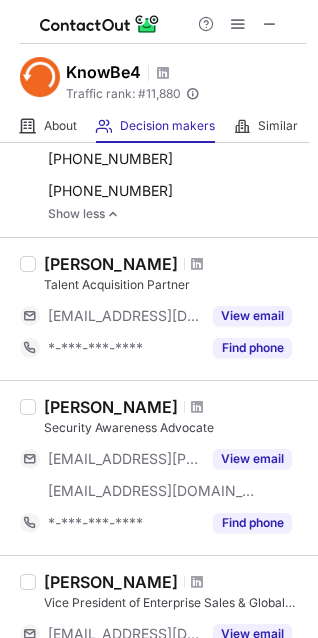scroll, scrollTop: 724, scrollLeft: 0, axis: vertical 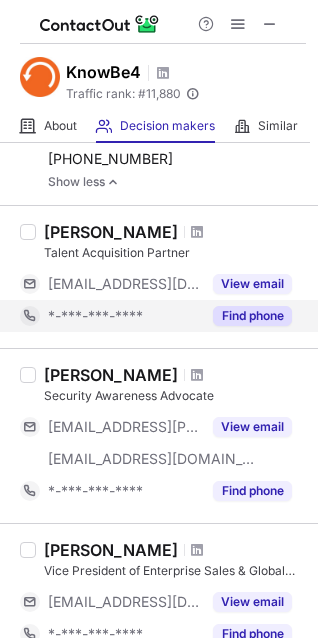 click on "Find phone" at bounding box center (252, 316) 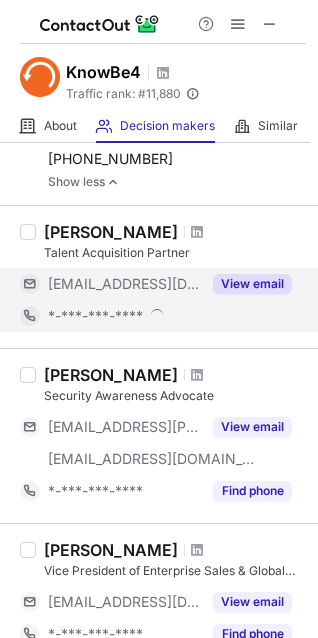 click on "View email" at bounding box center [252, 284] 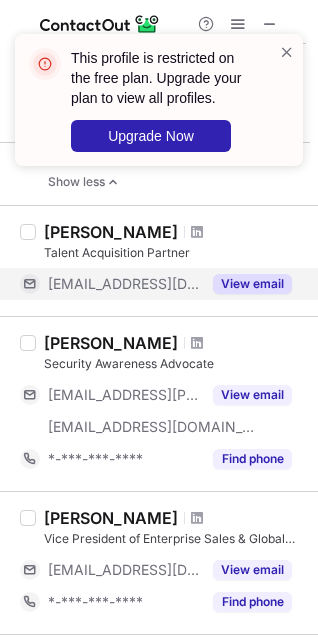 click on "View email" at bounding box center [252, 284] 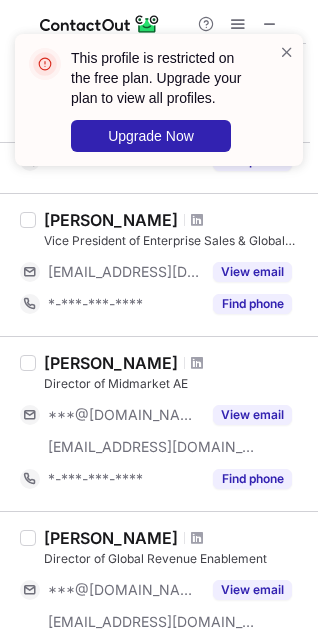 scroll, scrollTop: 1026, scrollLeft: 0, axis: vertical 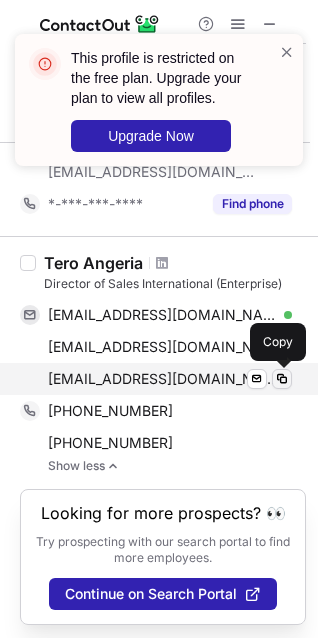 click at bounding box center [282, 379] 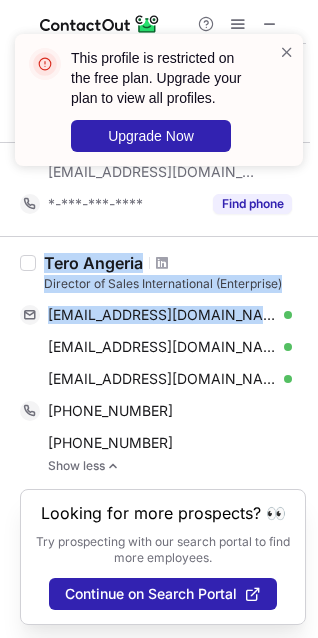 drag, startPoint x: 44, startPoint y: 259, endPoint x: 285, endPoint y: 294, distance: 243.52823 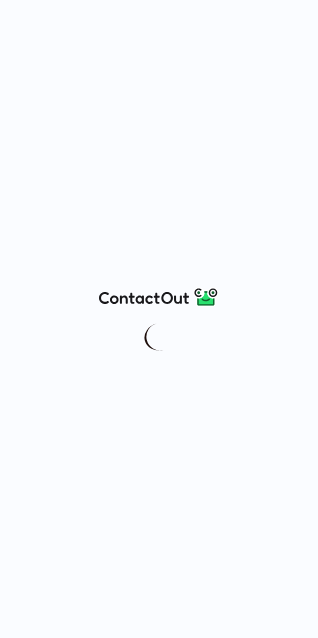 scroll, scrollTop: 0, scrollLeft: 0, axis: both 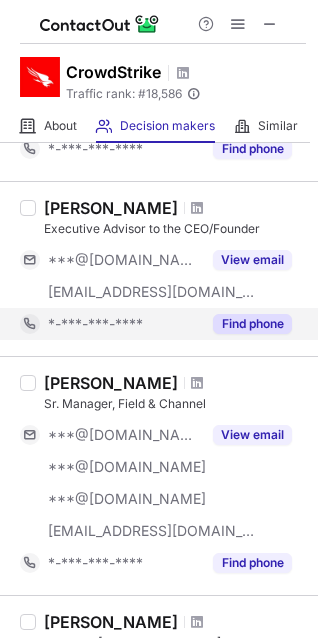 click on "Find phone" at bounding box center (252, 324) 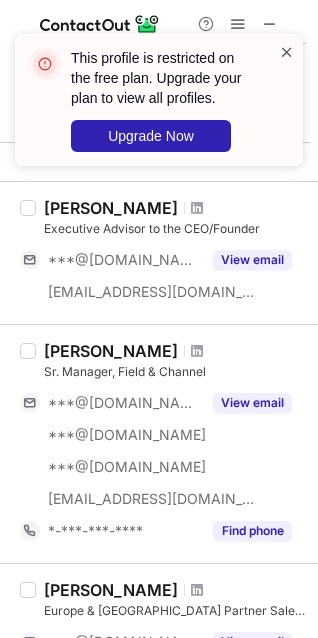 click at bounding box center [287, 52] 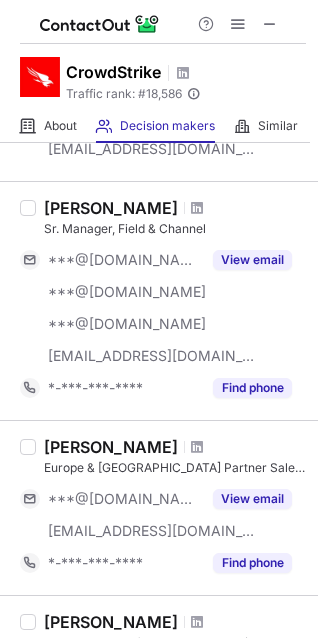 scroll, scrollTop: 932, scrollLeft: 0, axis: vertical 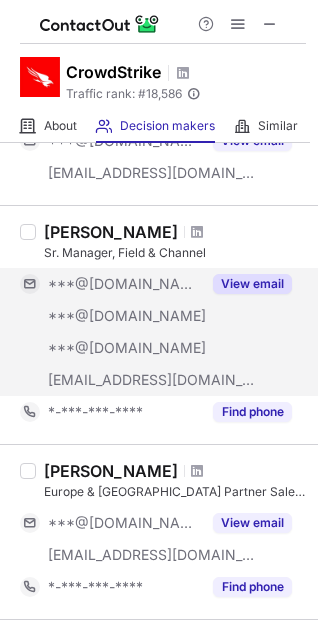 click on "View email" at bounding box center (252, 284) 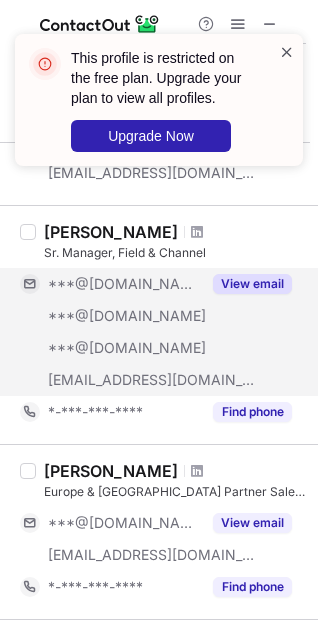 click at bounding box center [287, 52] 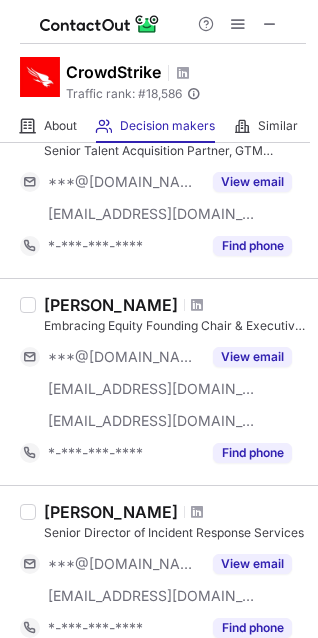 scroll, scrollTop: 242, scrollLeft: 0, axis: vertical 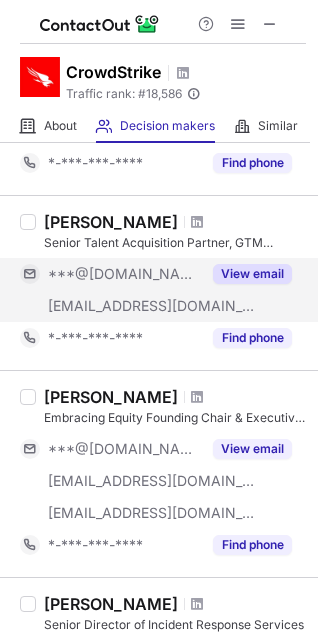 click on "View email" at bounding box center (252, 274) 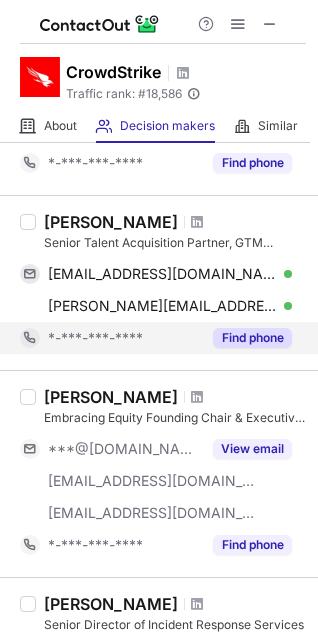 click on "Find phone" at bounding box center (252, 338) 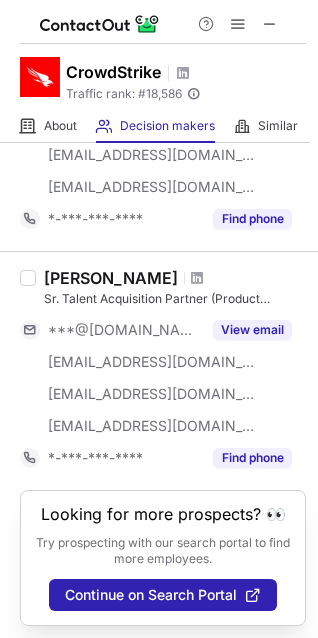 scroll, scrollTop: 1769, scrollLeft: 0, axis: vertical 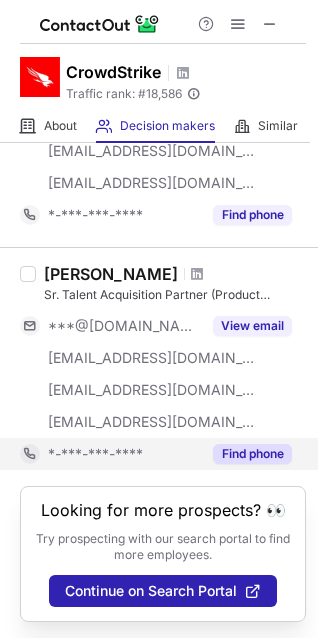 click on "Find phone" at bounding box center (252, 454) 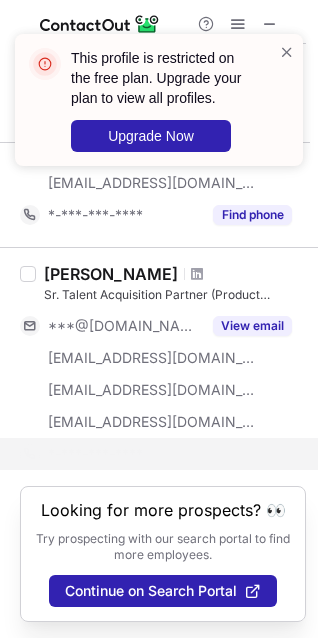 scroll, scrollTop: 1737, scrollLeft: 0, axis: vertical 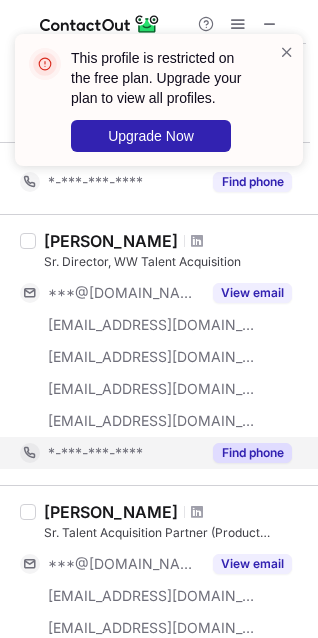 click on "Find phone" at bounding box center [252, 453] 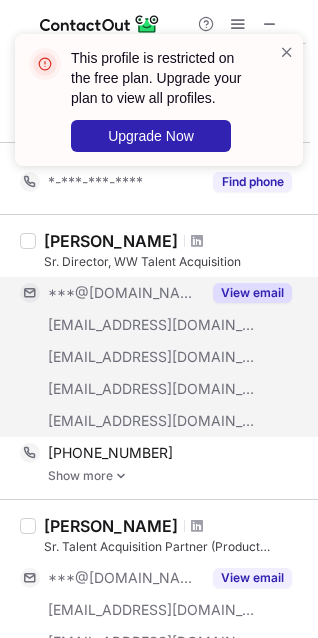 click on "View email" at bounding box center [252, 293] 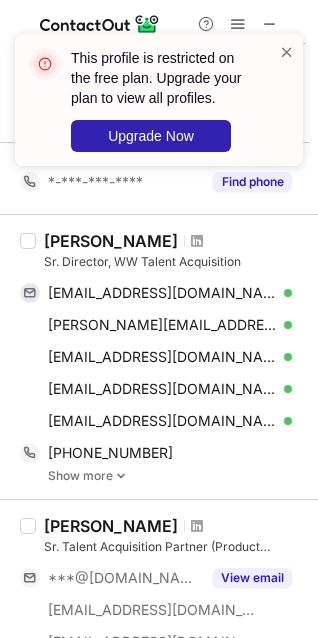 click at bounding box center (121, 476) 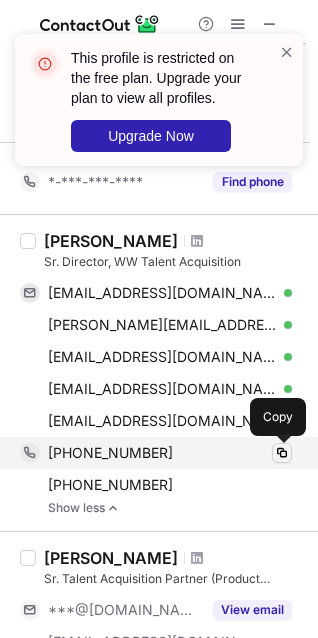 click at bounding box center (282, 453) 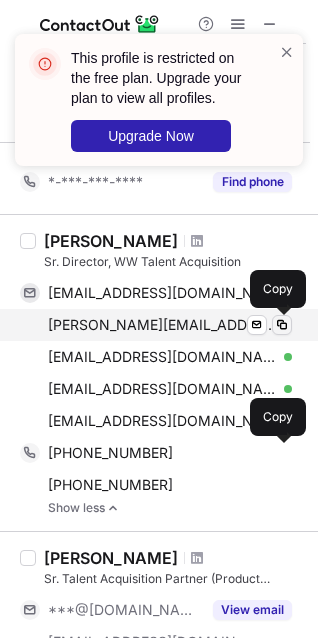 click at bounding box center (282, 325) 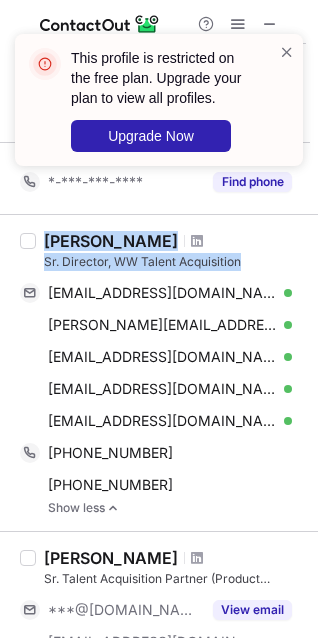 drag, startPoint x: 45, startPoint y: 239, endPoint x: 258, endPoint y: 262, distance: 214.23819 